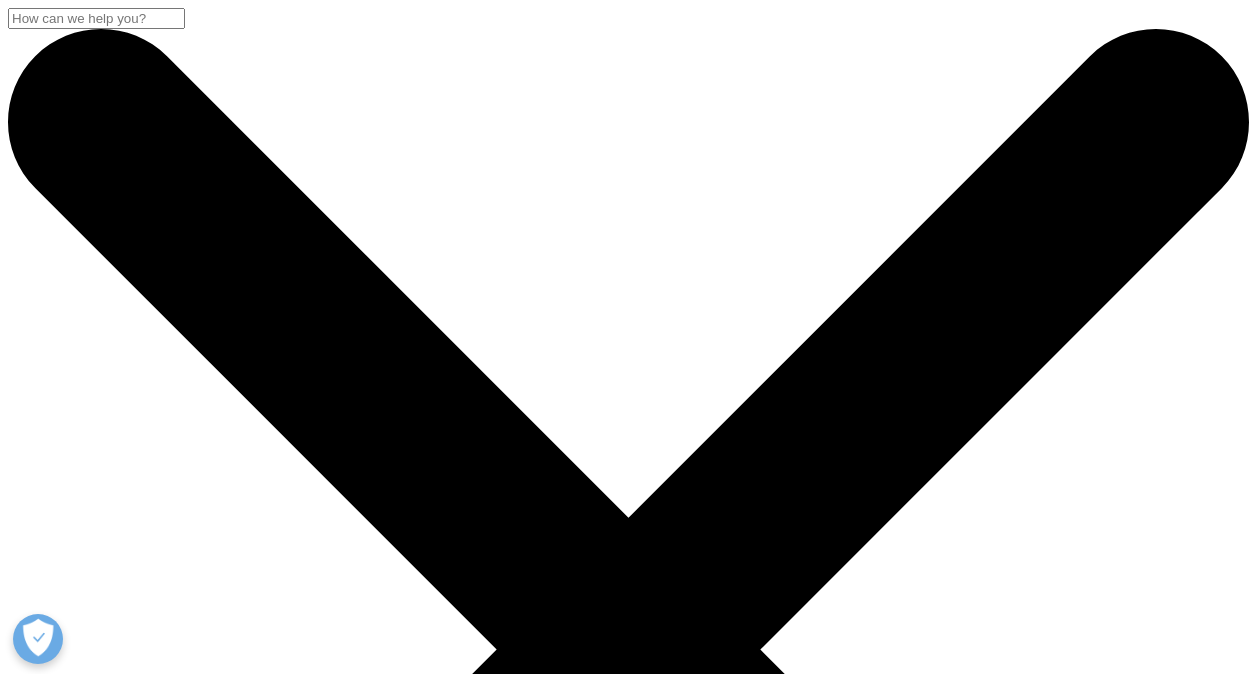 scroll, scrollTop: 2000, scrollLeft: 0, axis: vertical 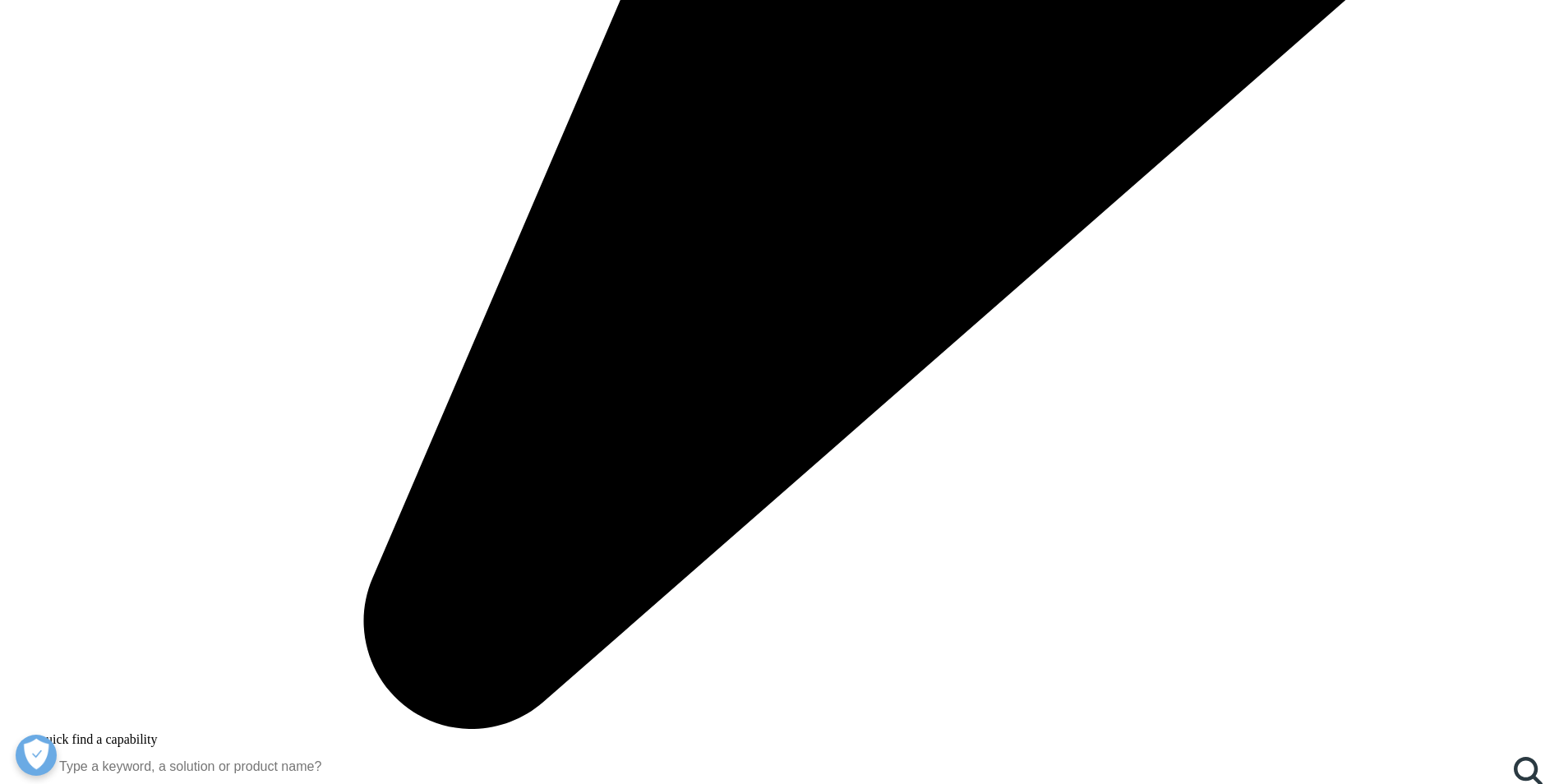 click on "Load More Results" at bounding box center (779, 25519) 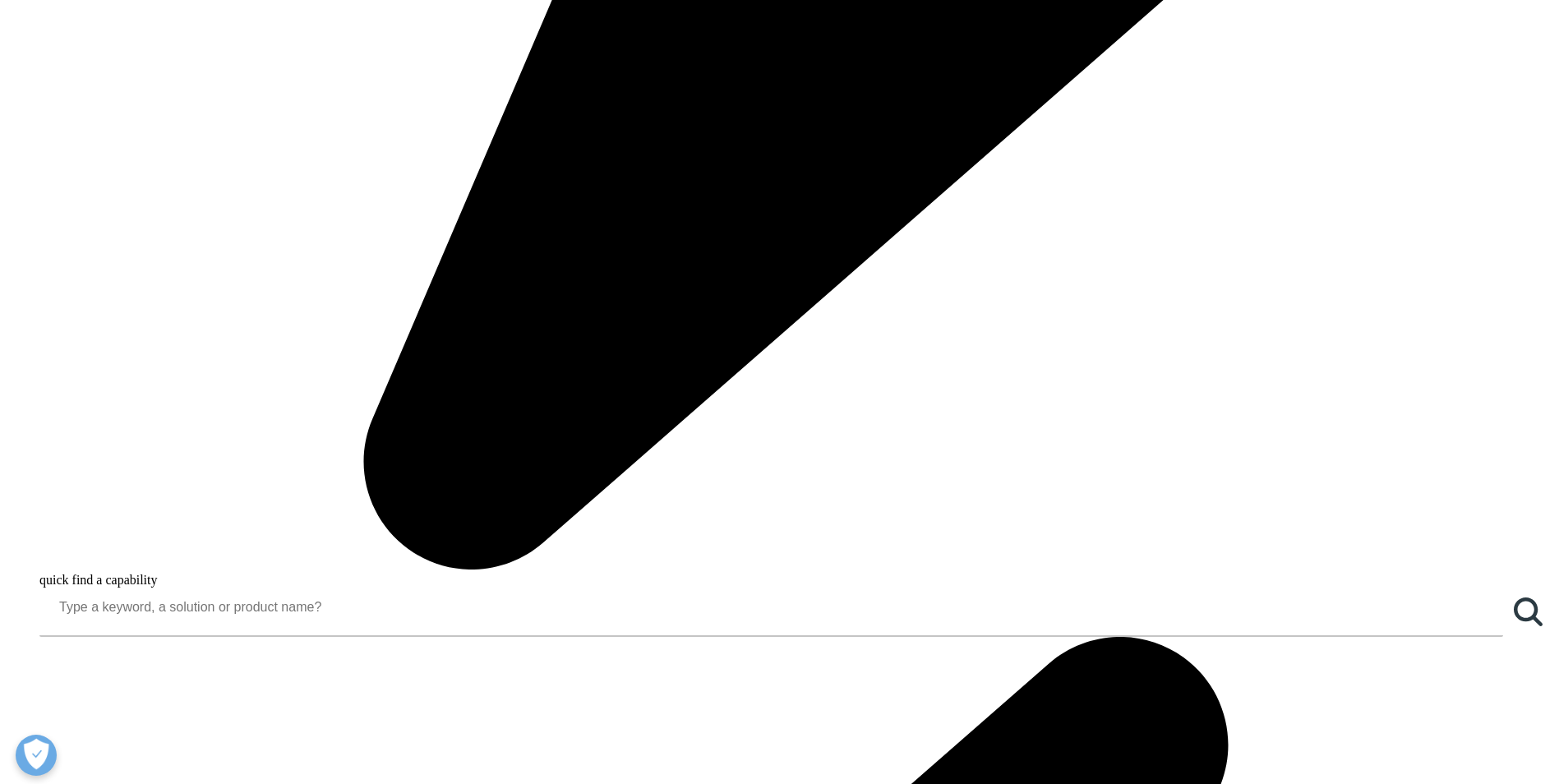 scroll, scrollTop: 1808, scrollLeft: 0, axis: vertical 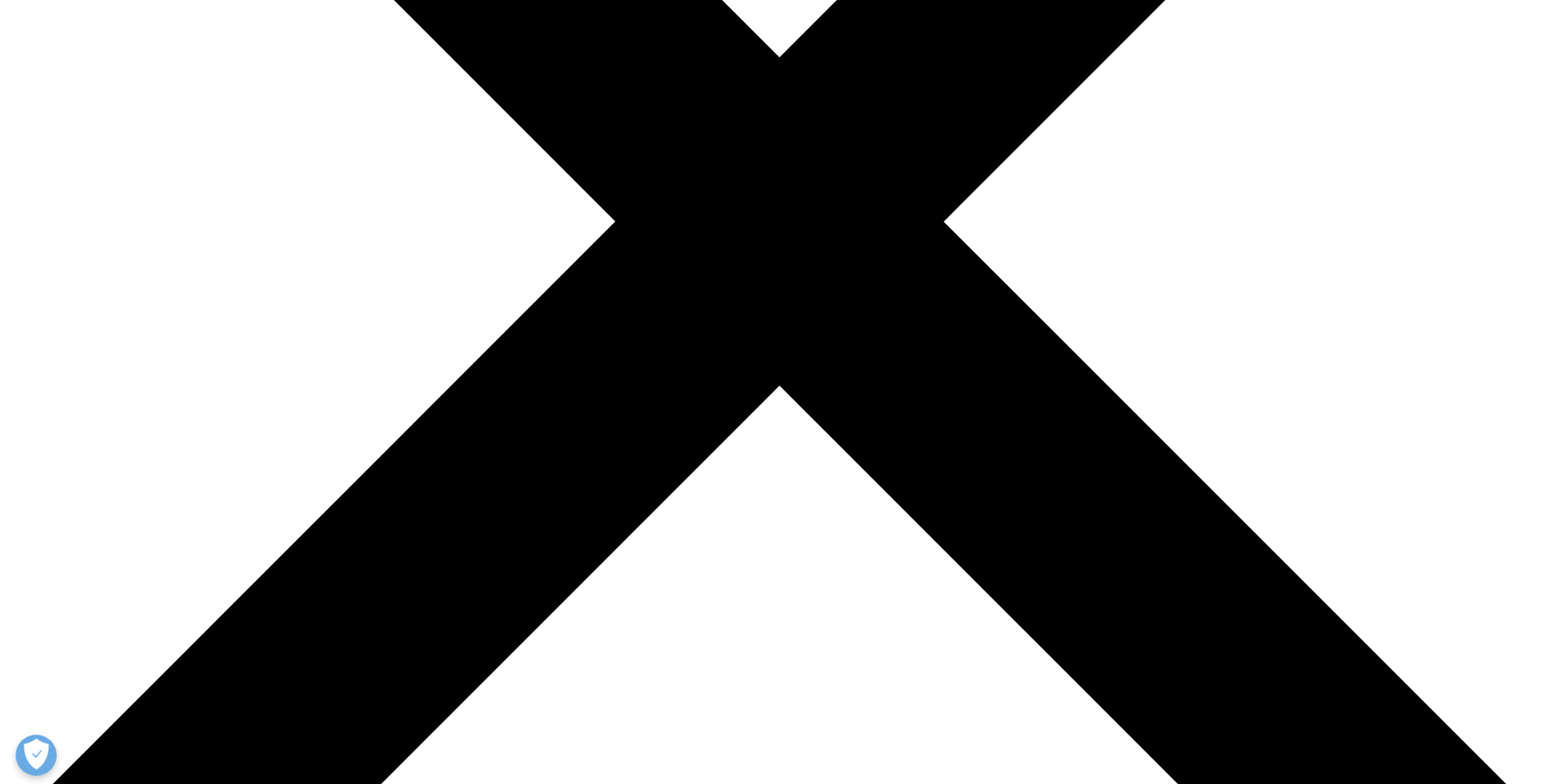 click at bounding box center [79, 29020] 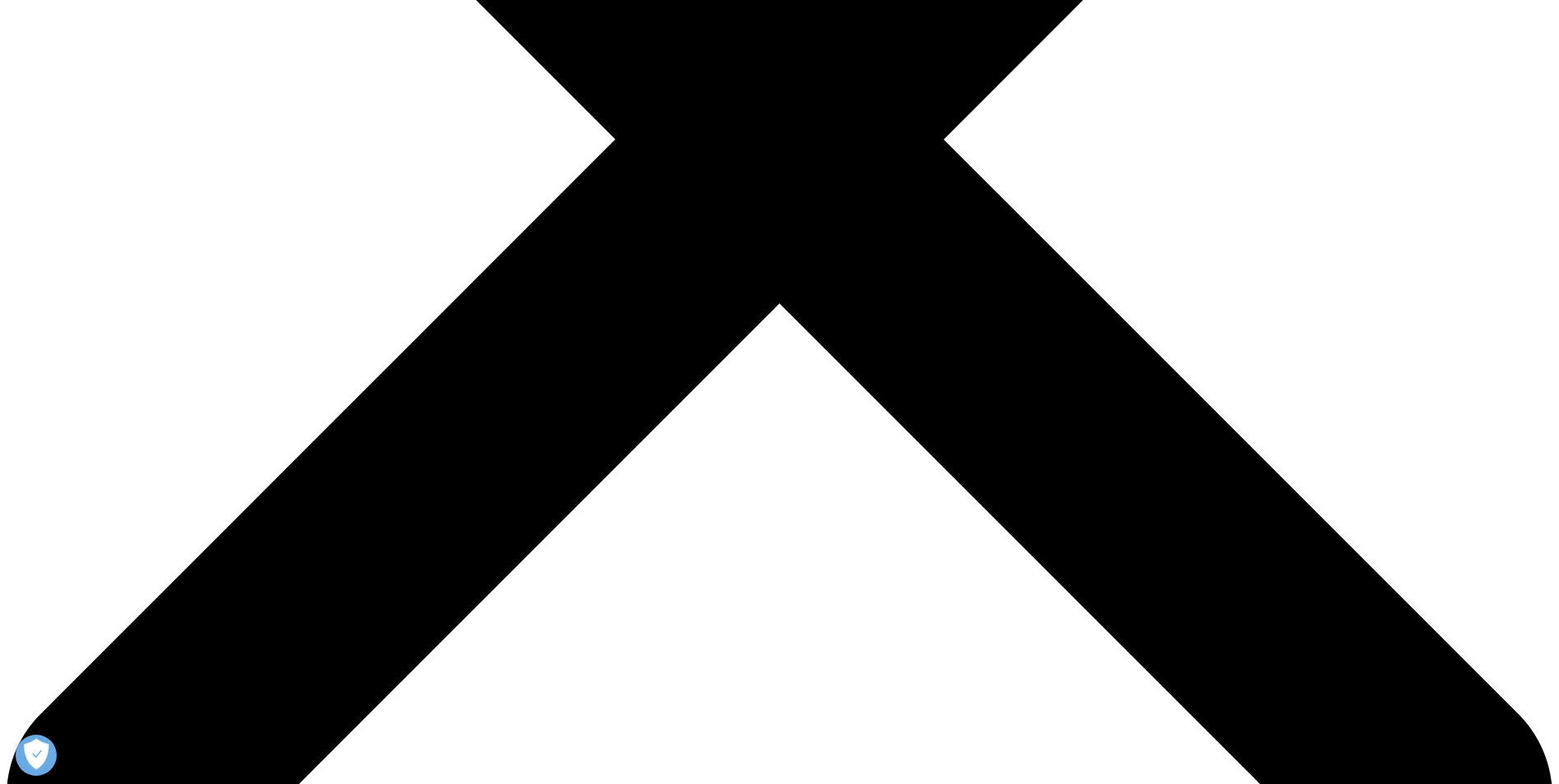 scroll, scrollTop: 740, scrollLeft: 0, axis: vertical 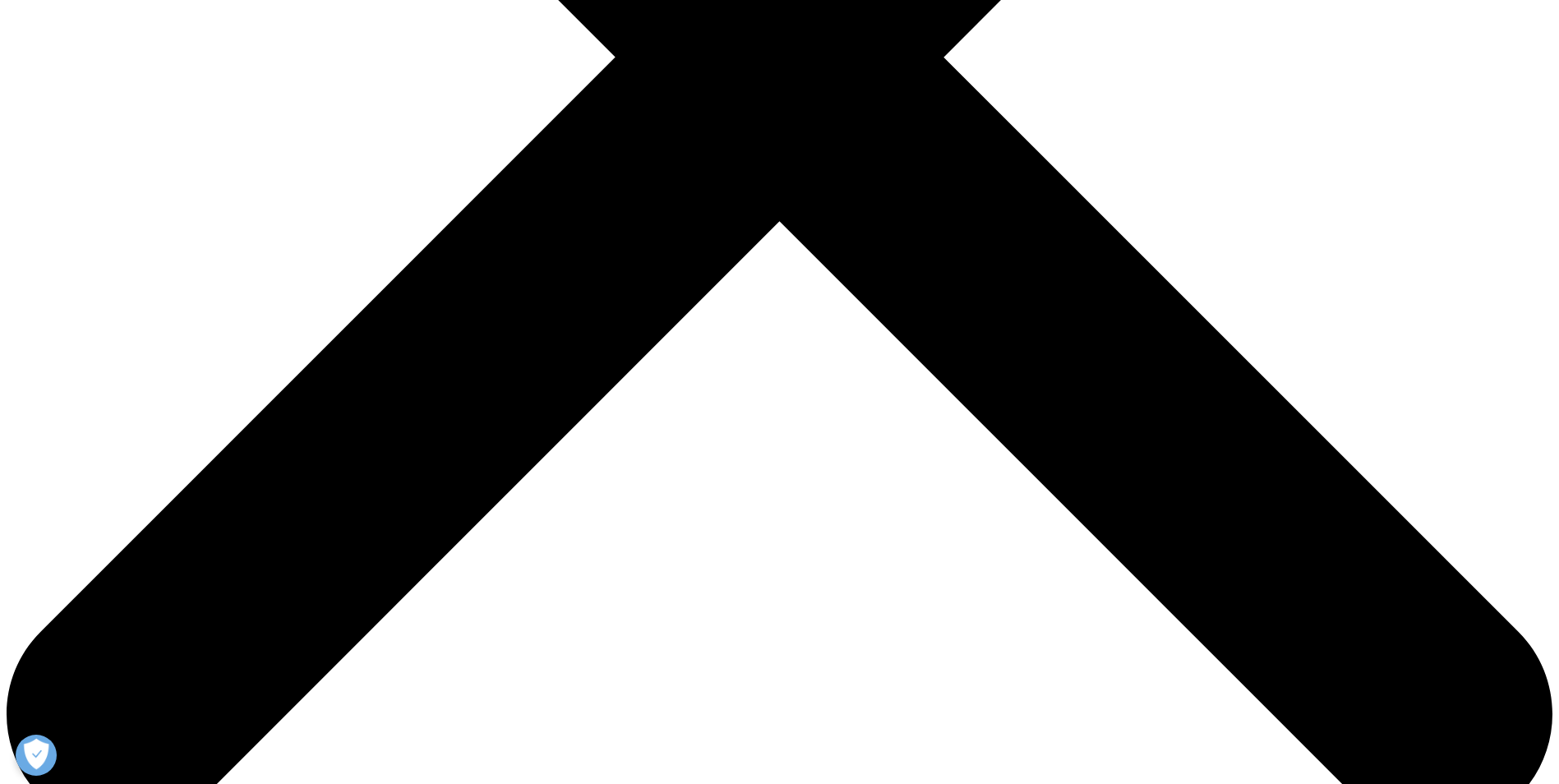 click on "Biosimilar" at bounding box center [90, 50263] 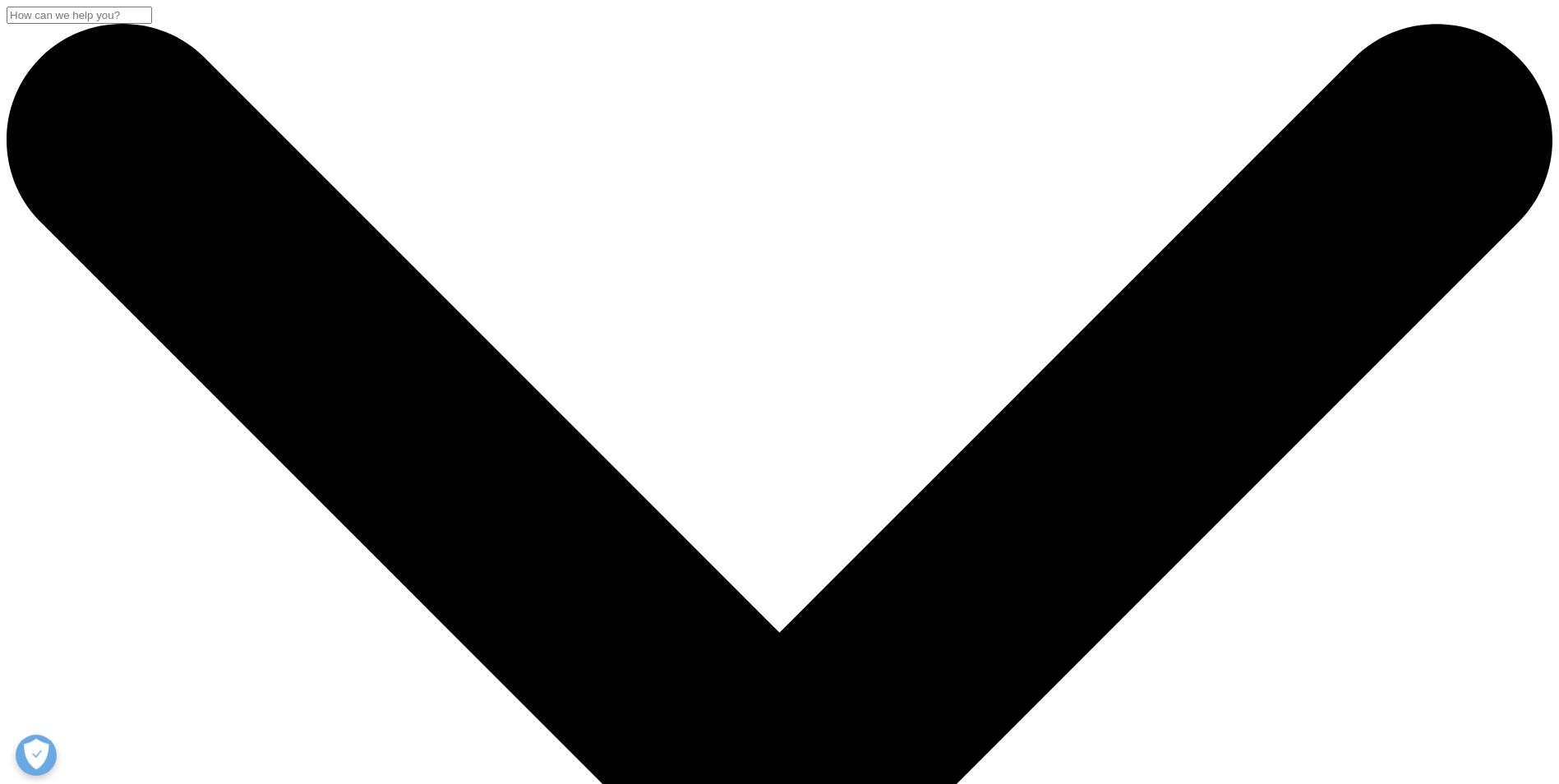 scroll, scrollTop: 0, scrollLeft: 0, axis: both 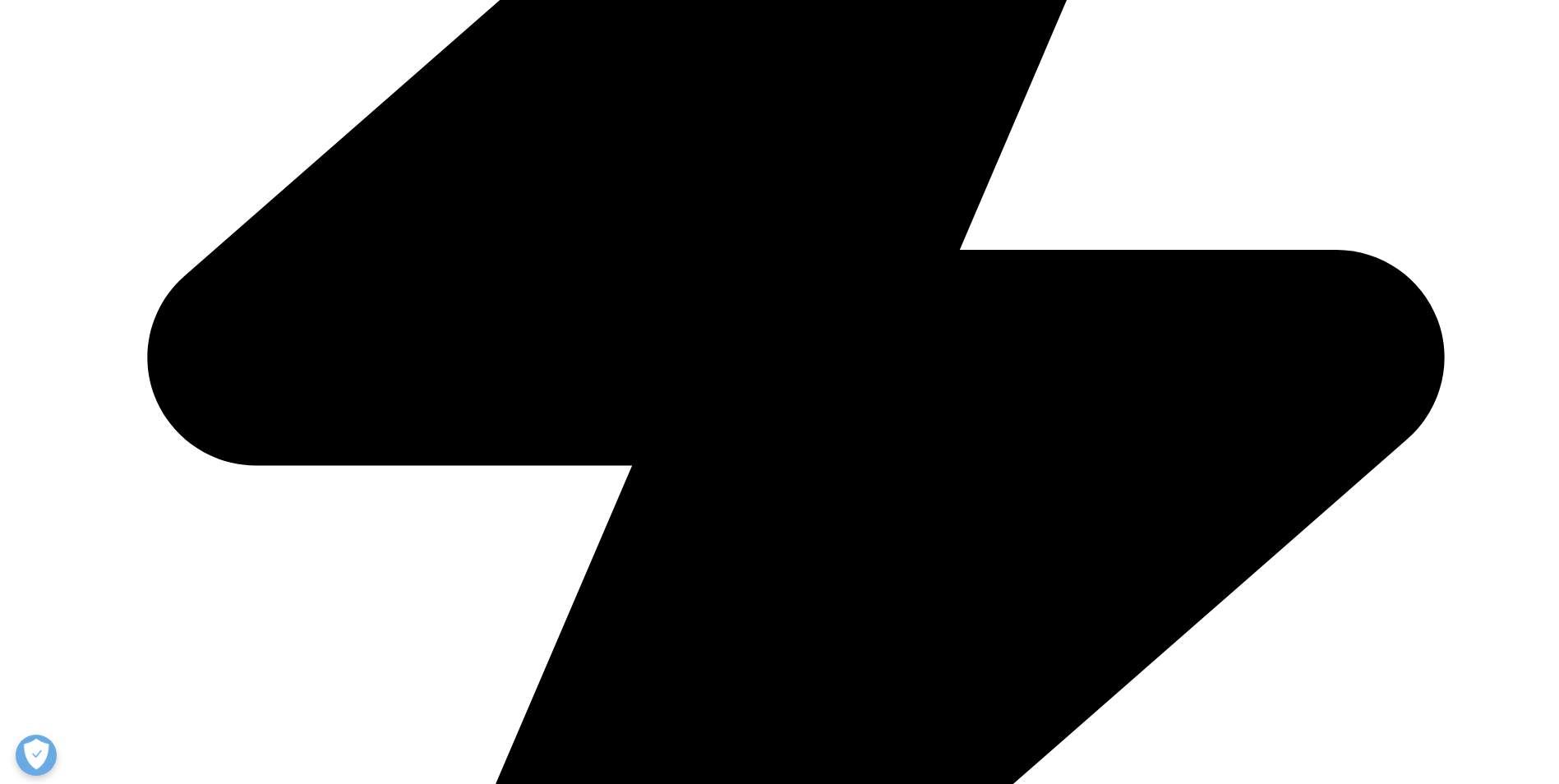 click on "Assessing the  Biosimilar  Void in the [COUNTRY]" at bounding box center (579, 14522) 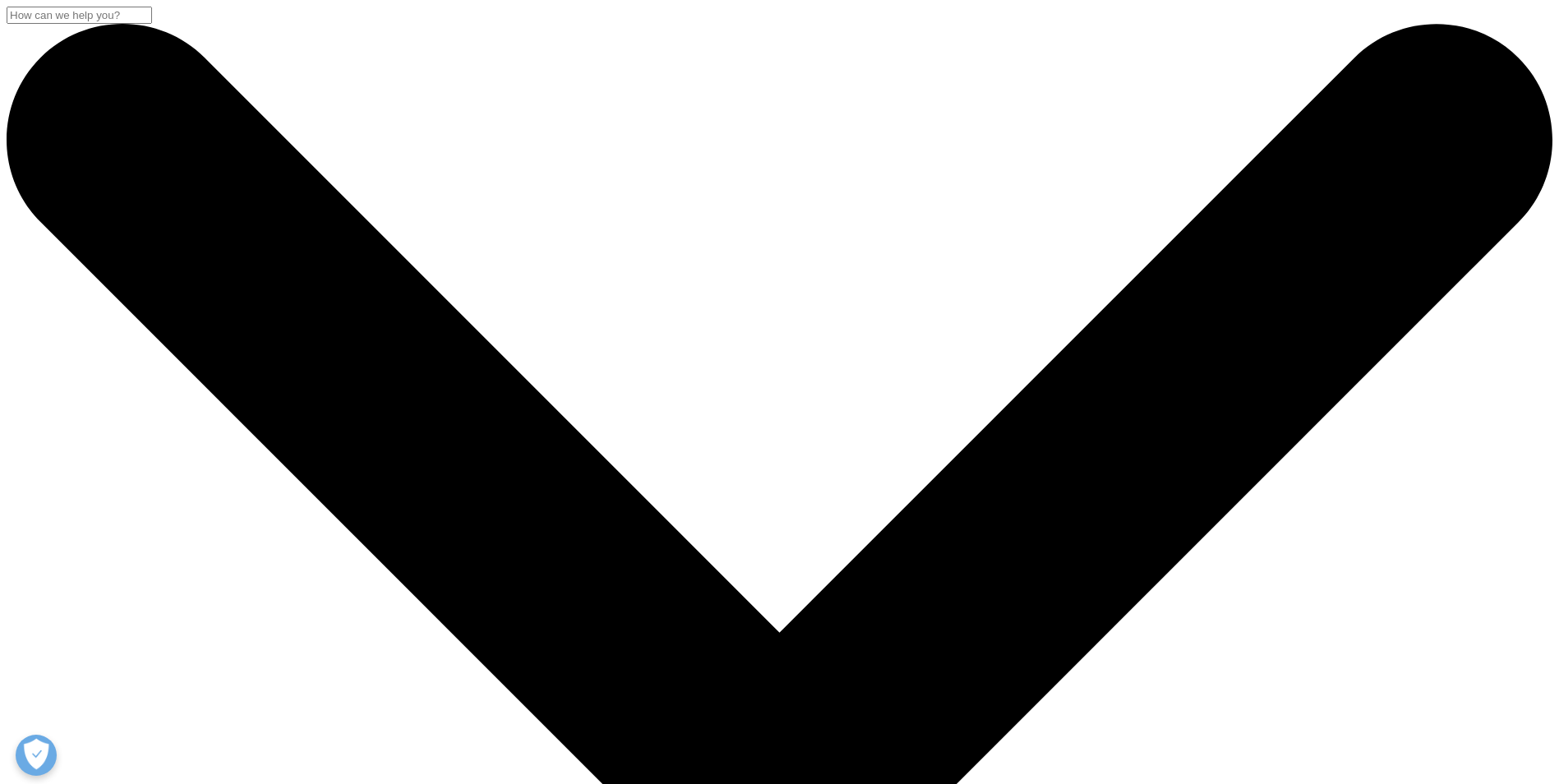 scroll, scrollTop: 0, scrollLeft: 0, axis: both 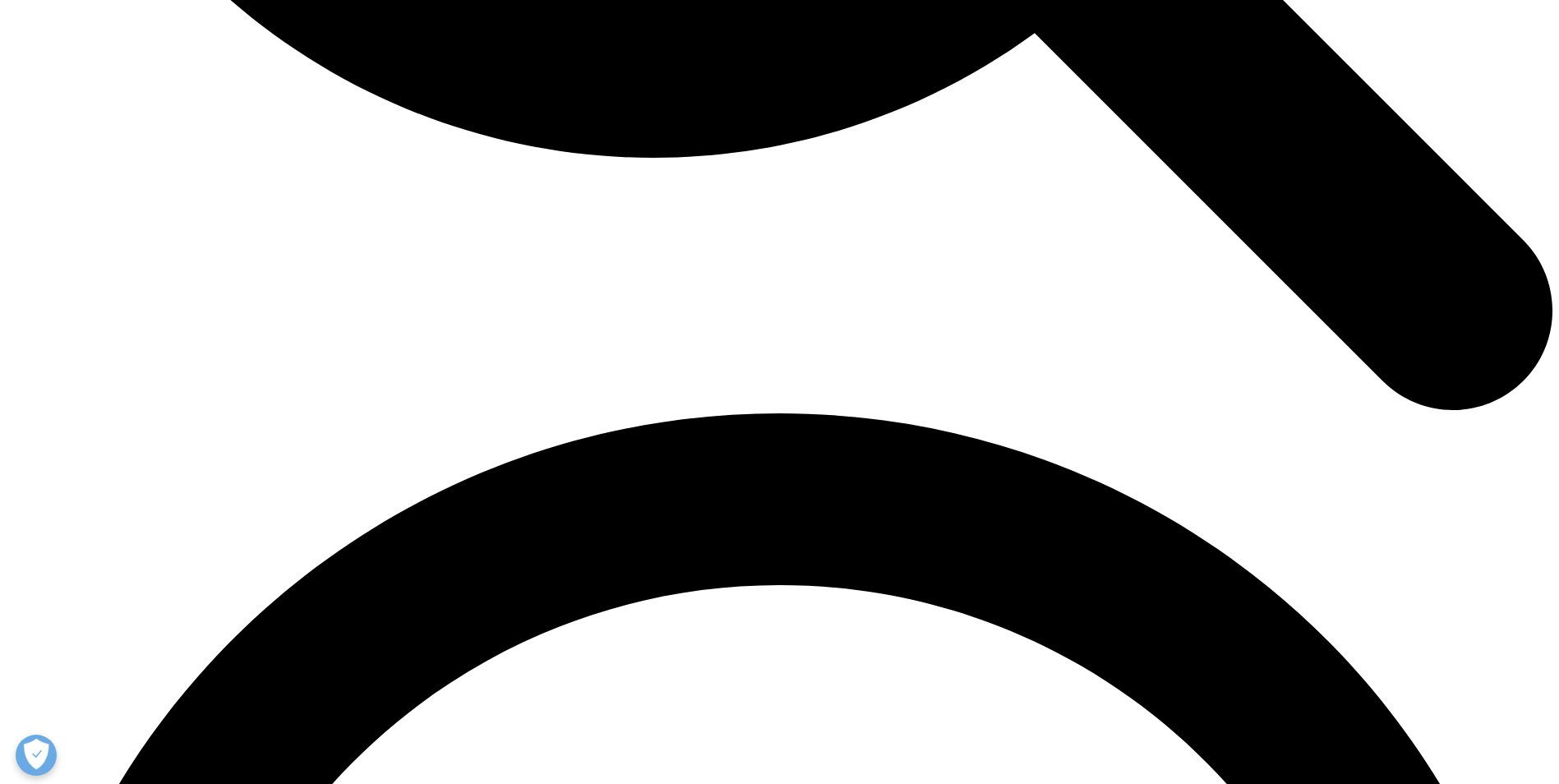 click on "Contact Us" at bounding box center (36, 21364) 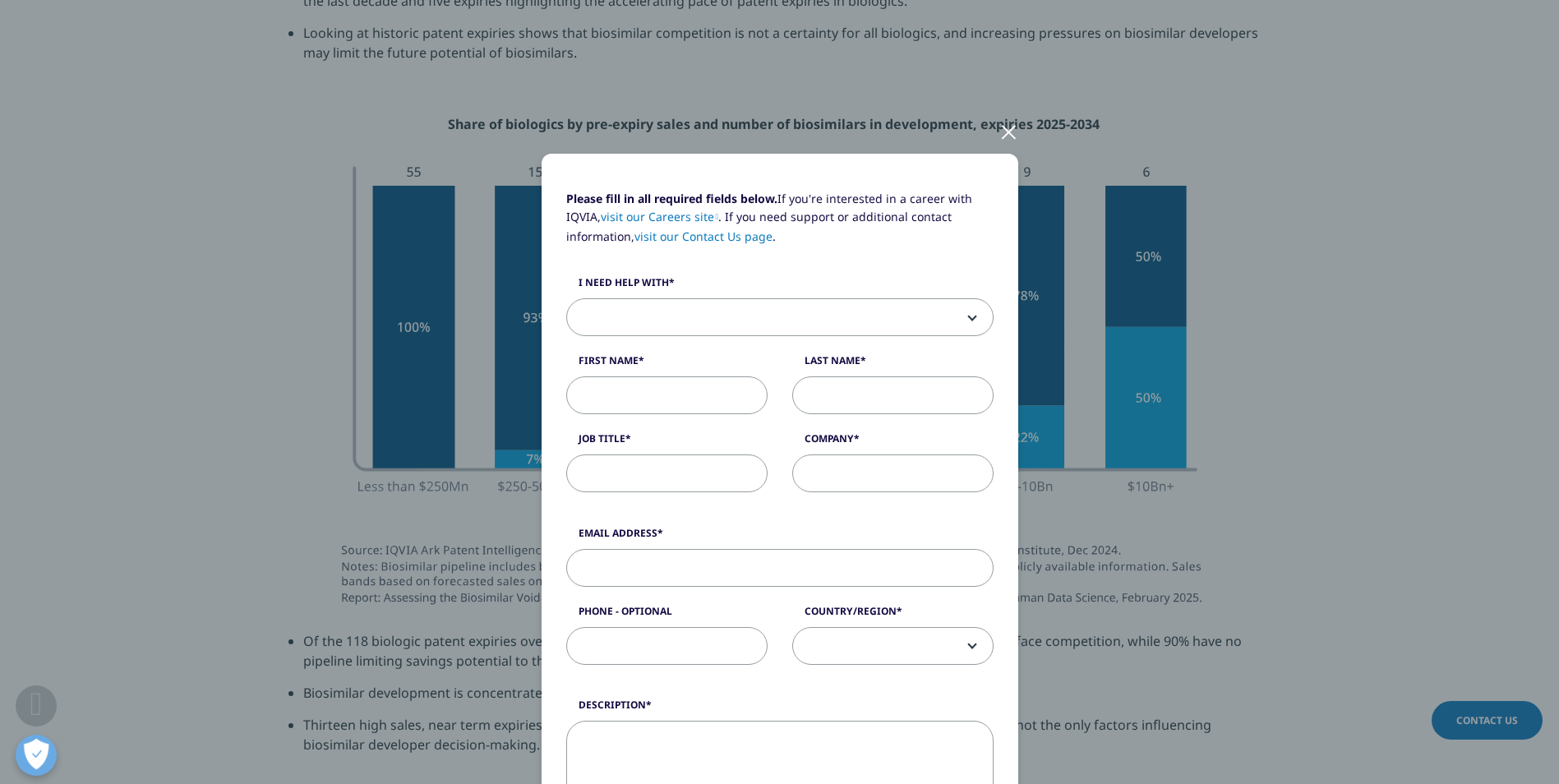 click on "I need help with" at bounding box center (780, 287) 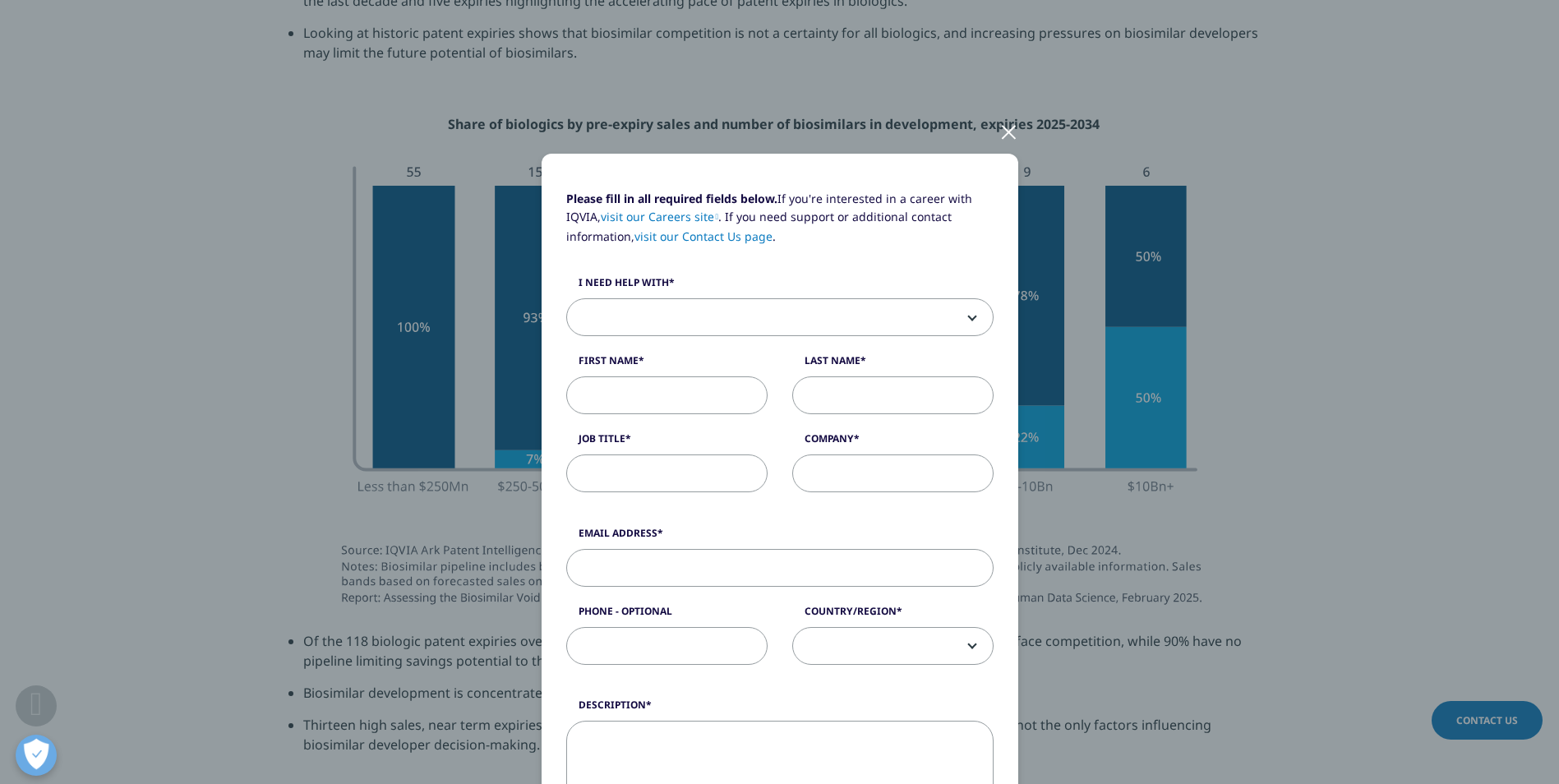 click on "Sales
HR/Career
Patient Seeking Clinical Trials
Site/Investigator Waiting List
Accounts Payable/Receivable
Other" at bounding box center (566, 298) 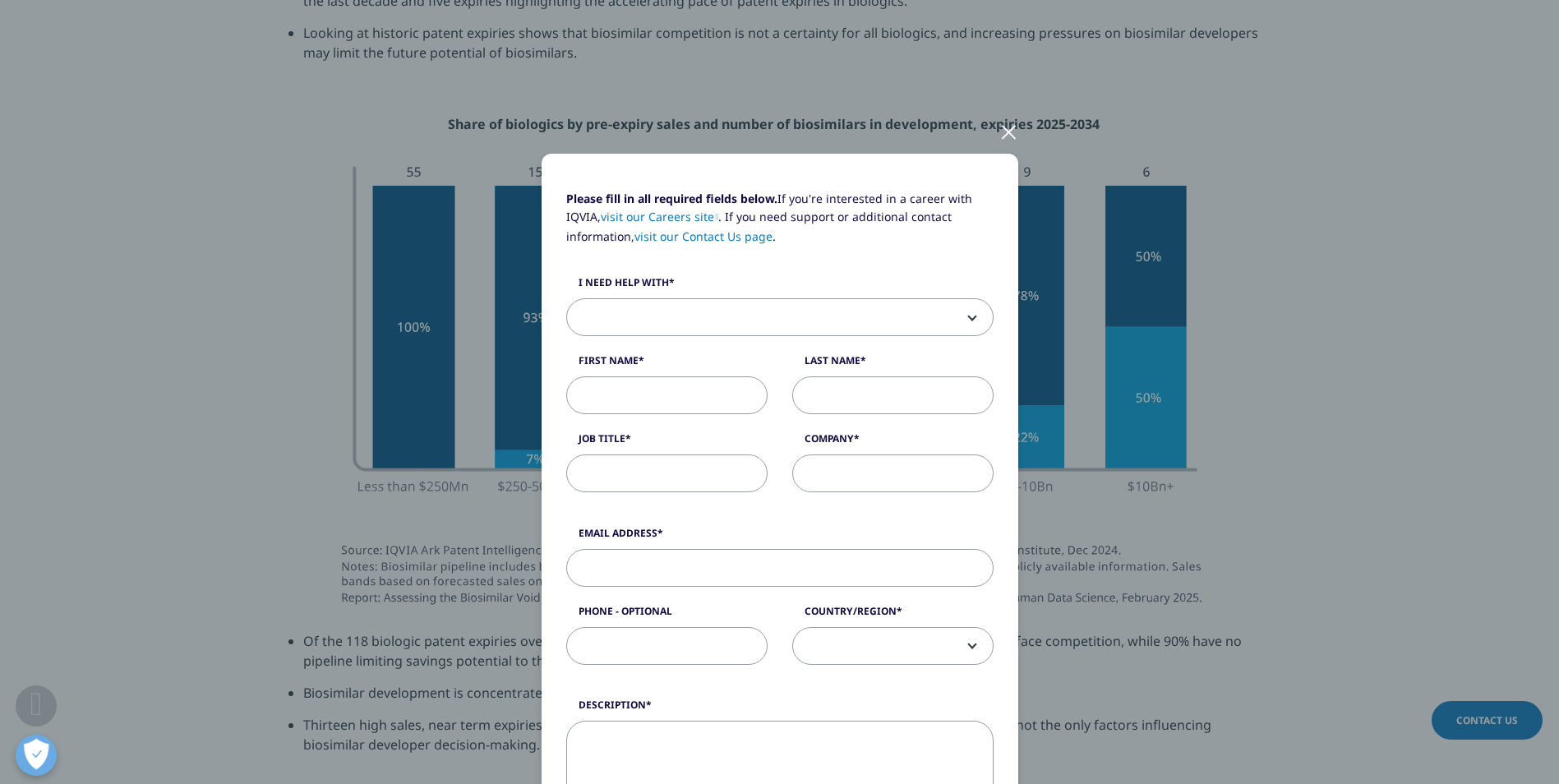 click on "Please fill in all required fields below.  If you're interested in a career with IQVIA,  visit our Careers site . If you need support or additional contact information,  visit our Contact Us page .
I need help with
Sales
HR/Career
Patient Seeking Clinical Trials
Site/Investigator Waiting List
Accounts Payable/Receivable
Other
First Name
Last Name
Job Title
Company
Interest
Analytics Solutions
Global Services (consulting/outsourcing)
Contract Sales and Medical Solutions
Data and Insights
Real World Solutions
Research and Development Solutions
Technology Solutions
Commercialization
Safety, Regulatory, Quality, Commercial Compliance and Med Info" at bounding box center [780, 349] 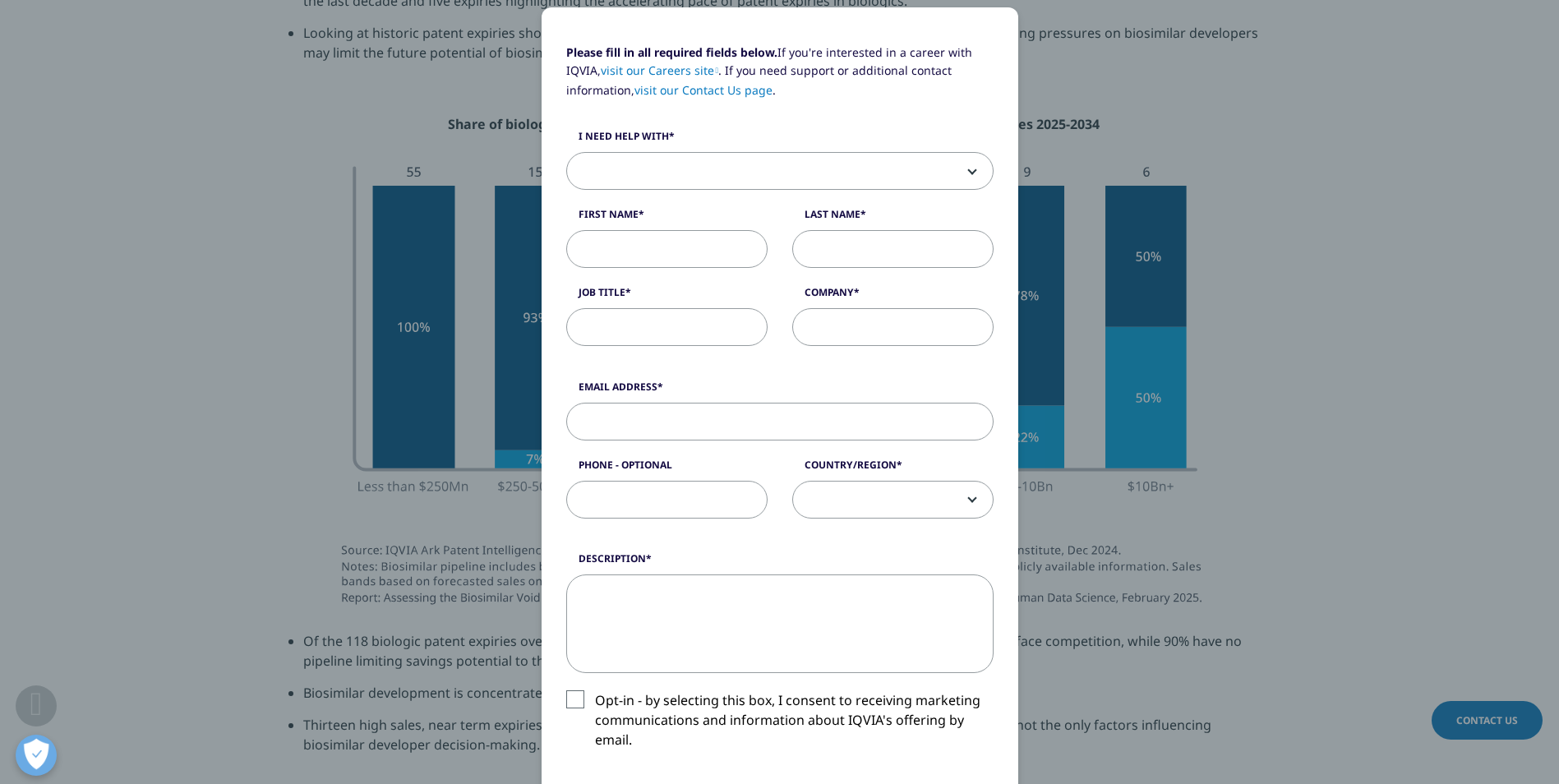 scroll, scrollTop: 411, scrollLeft: 0, axis: vertical 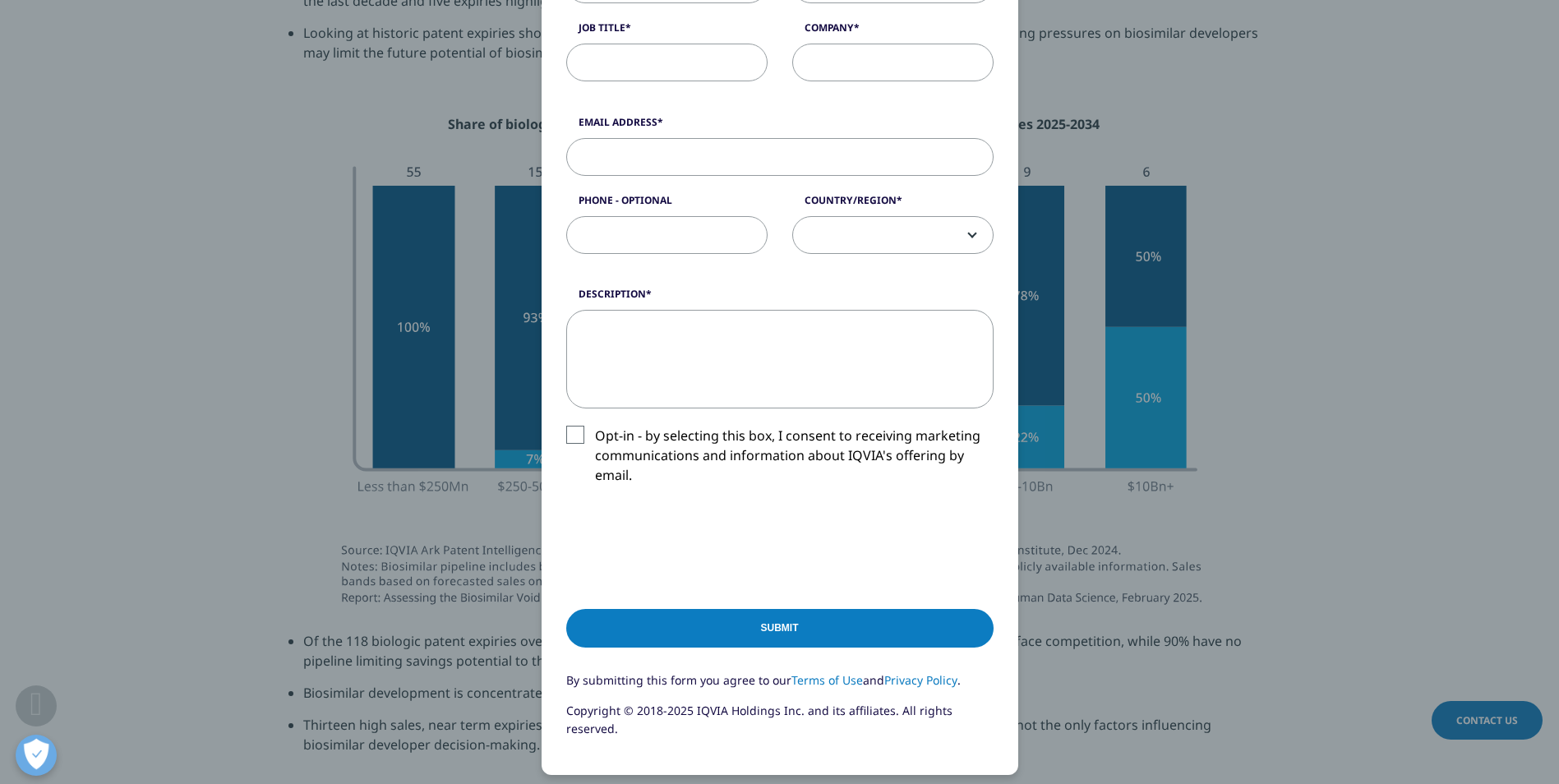 click on "Please fill in all required fields below.  If you're interested in a career with IQVIA,  visit our Careers site . If you need support or additional contact information,  visit our Contact Us page .
I need help with
Sales
HR/Career
Patient Seeking Clinical Trials
Site/Investigator Waiting List
Accounts Payable/Receivable
Other
First Name
Last Name
Job Title
Company
Interest
Analytics Solutions
Global Services (consulting/outsourcing)
Contract Sales and Medical Solutions
Data and Insights
Real World Solutions
Research and Development Solutions
Technology Solutions
Commercialization
Safety, Regulatory, Quality, Commercial Compliance and Med Info
Email Address
Phone - Optional
Country/Region" at bounding box center (779, 392) 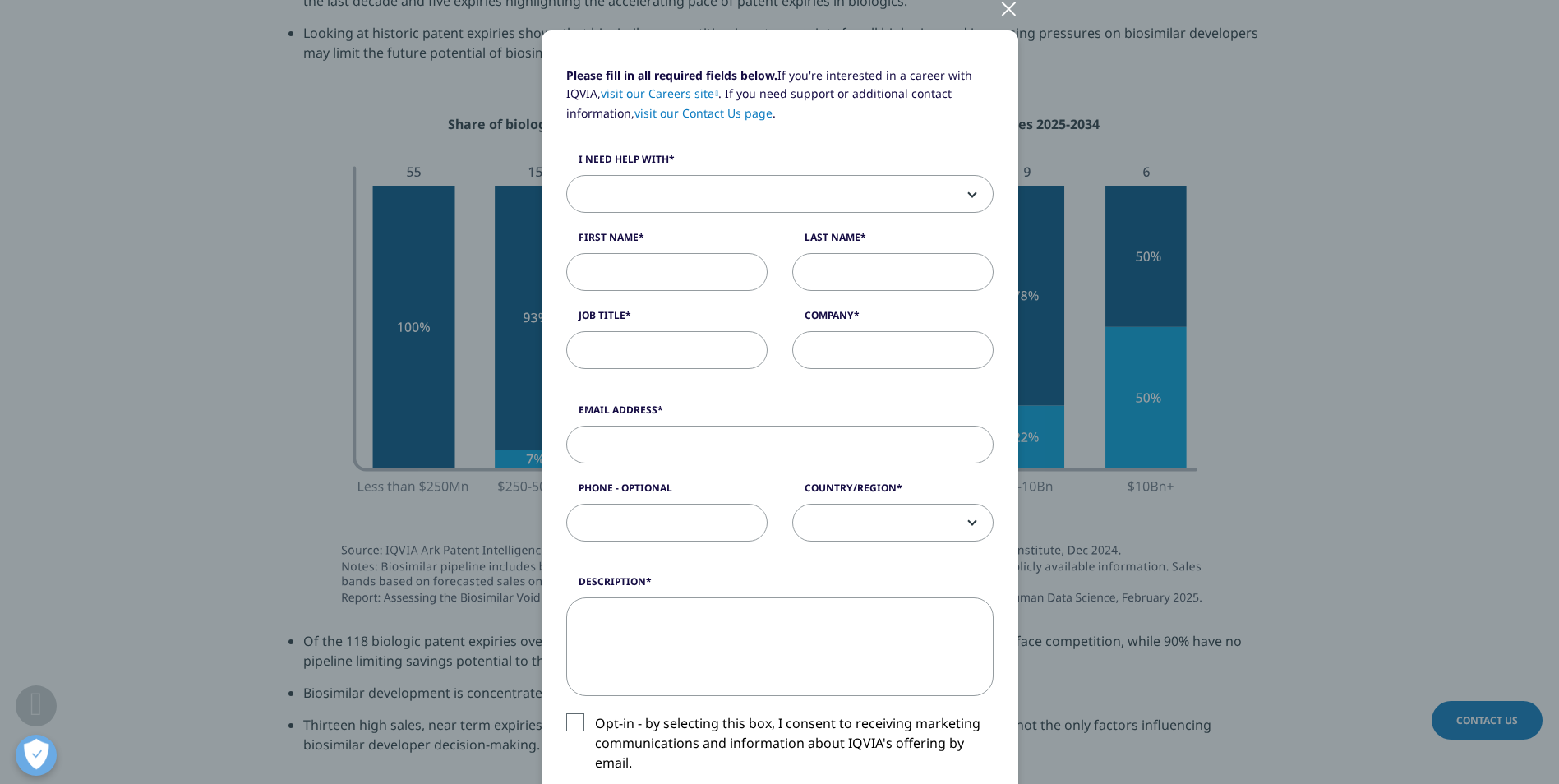 scroll, scrollTop: 0, scrollLeft: 0, axis: both 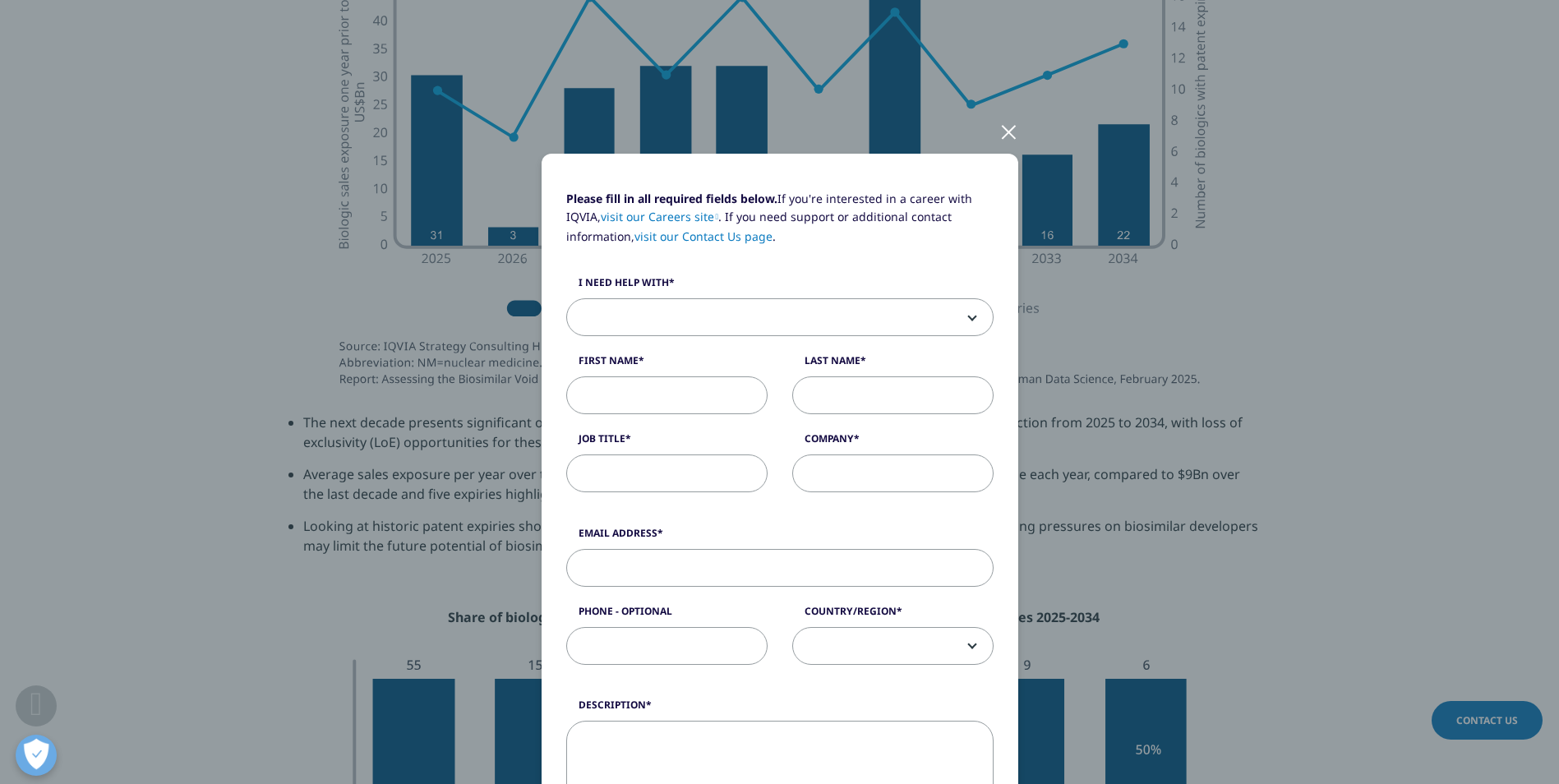click at bounding box center [1008, 131] 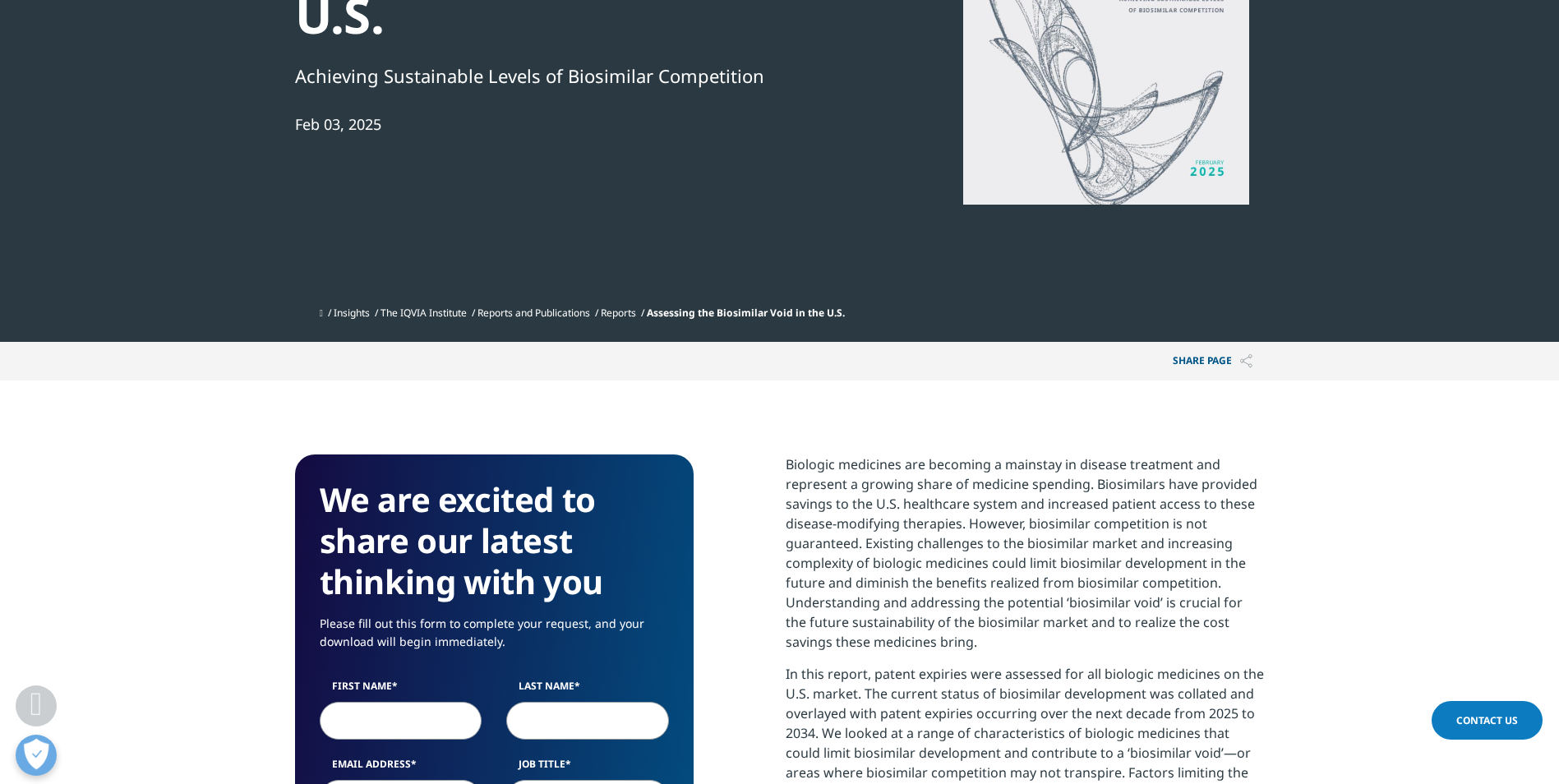 scroll, scrollTop: 0, scrollLeft: 0, axis: both 